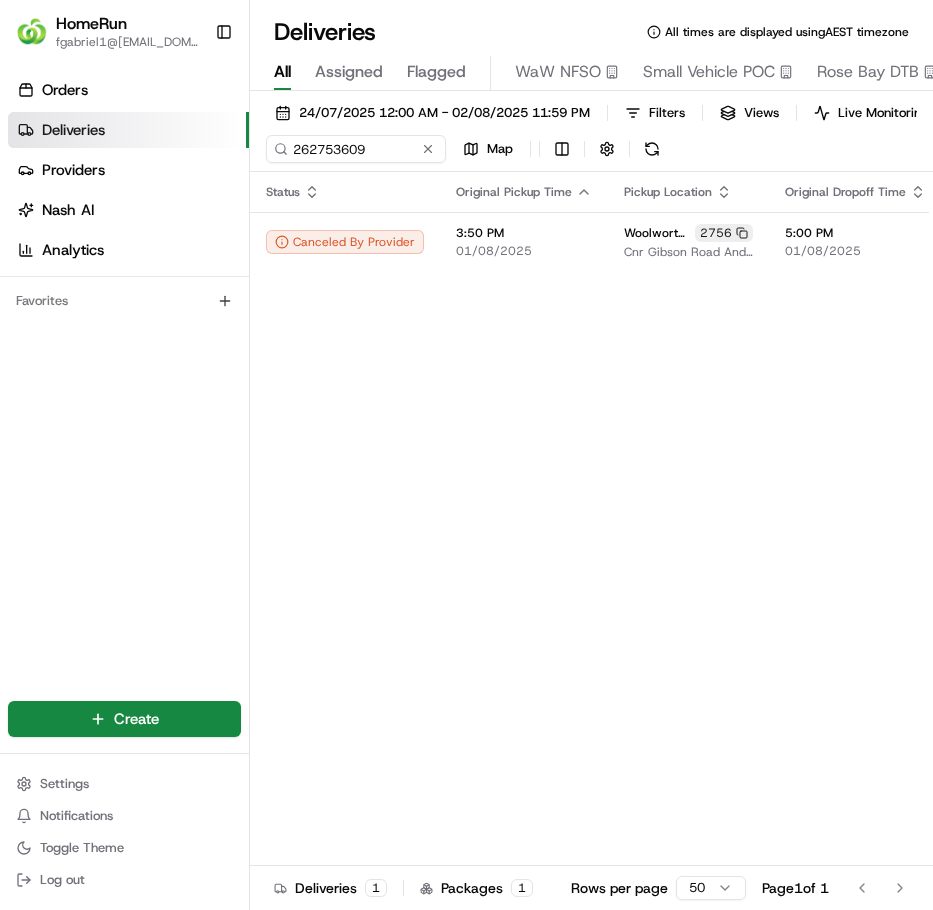 scroll, scrollTop: 0, scrollLeft: 0, axis: both 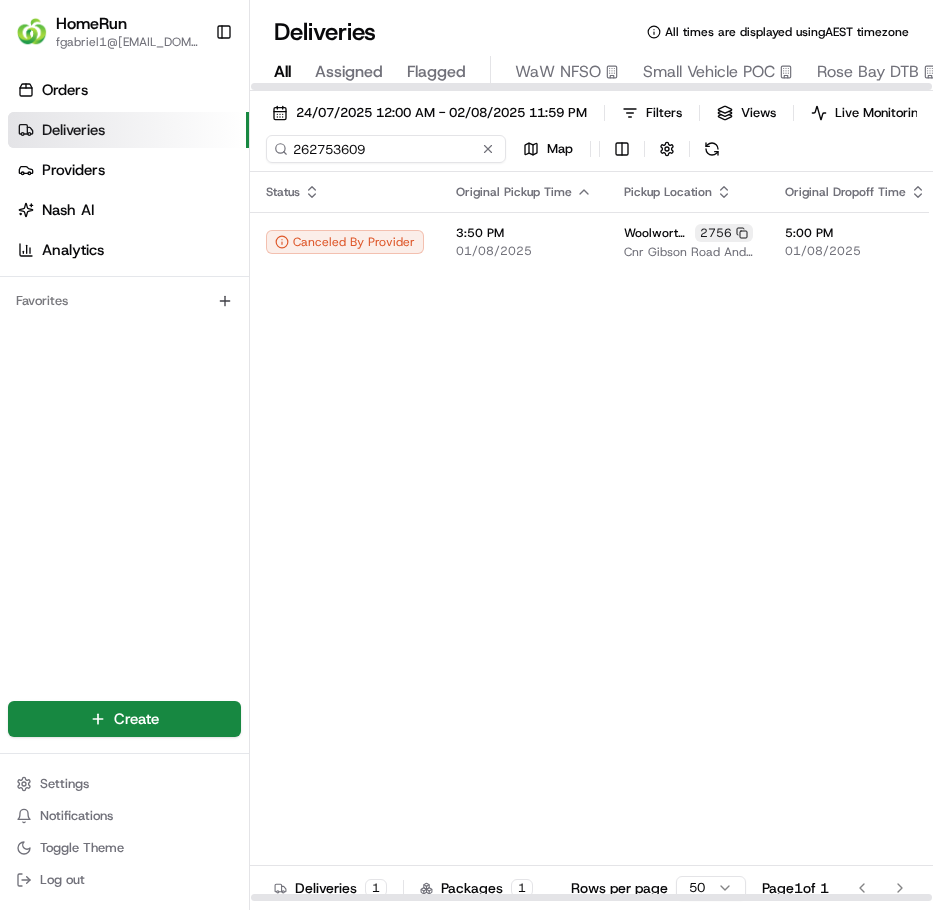 click on "262753609" at bounding box center [386, 149] 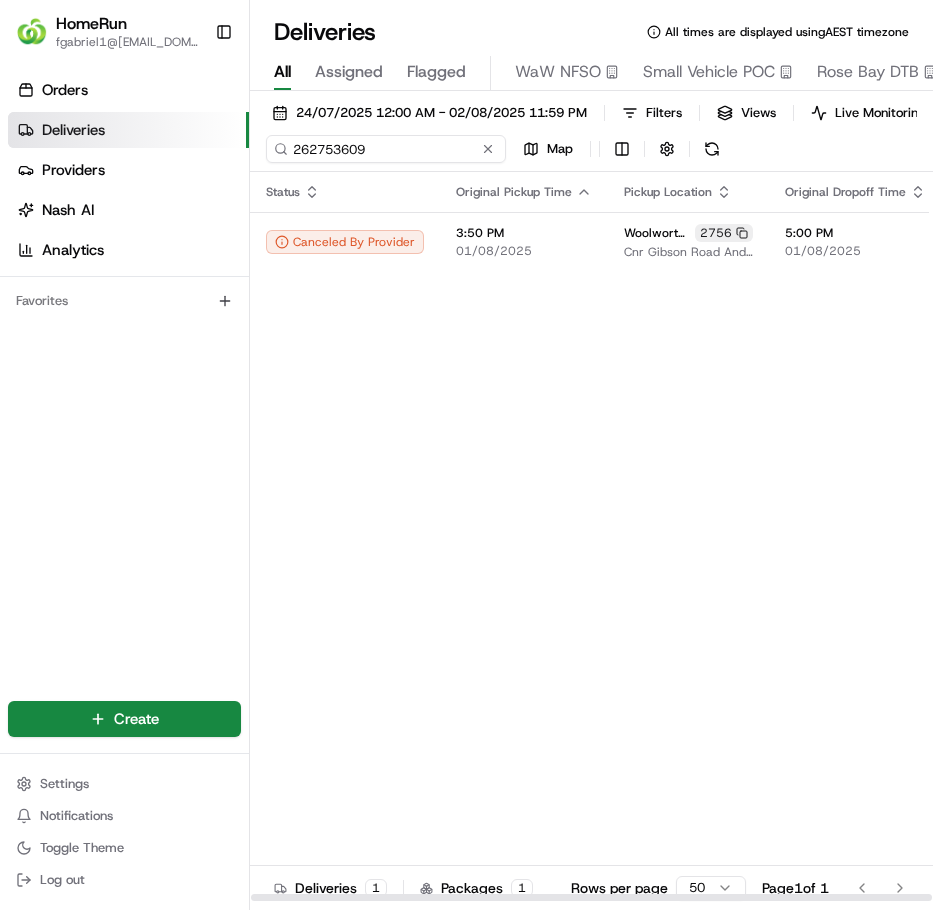 click on "262753609" at bounding box center [386, 149] 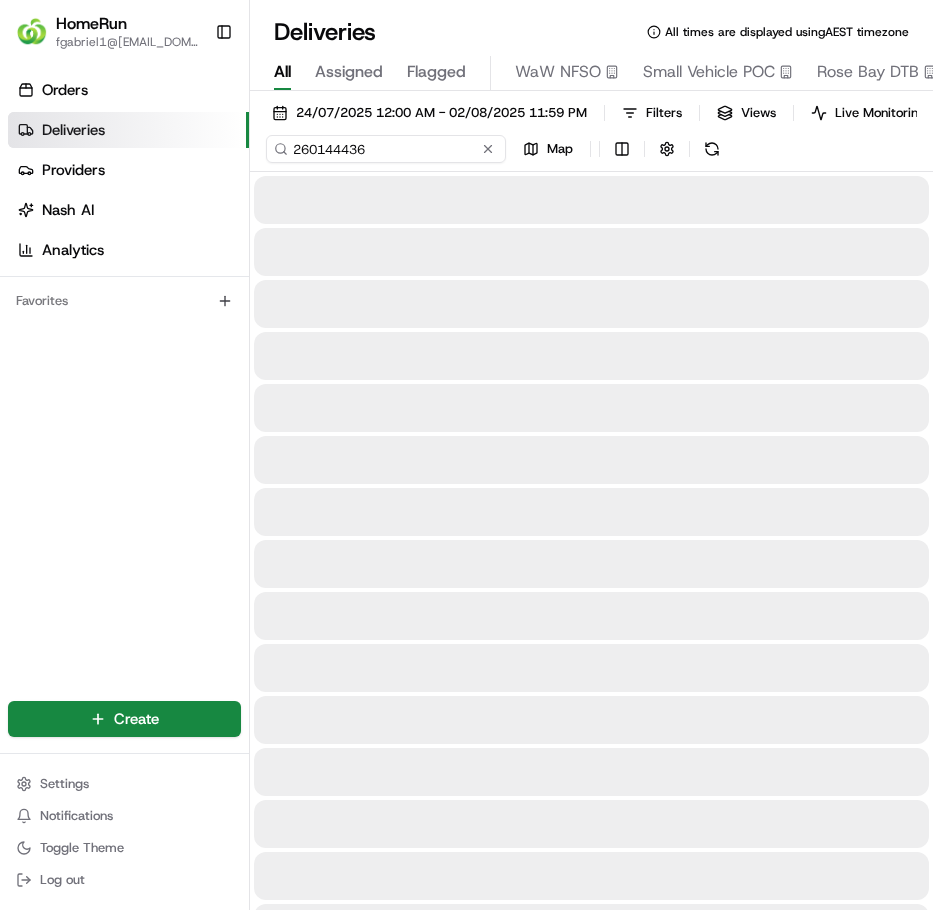 type on "260144436" 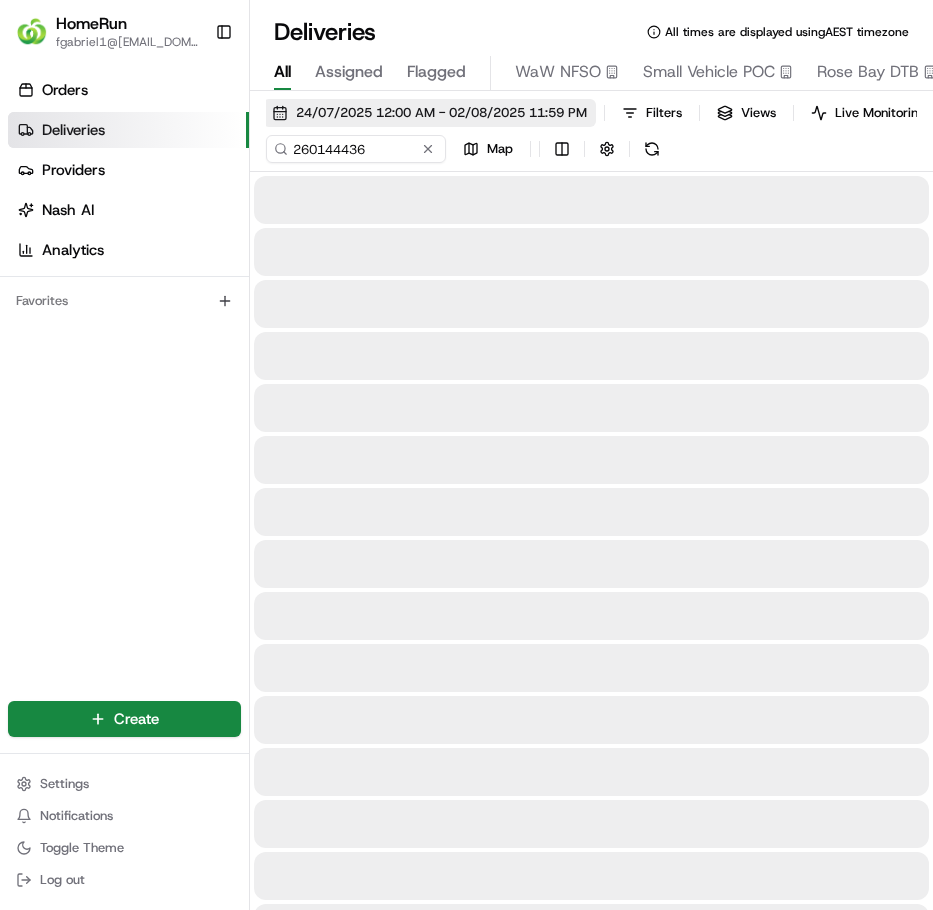 click on "24/07/2025 12:00 AM - 02/08/2025 11:59 PM" at bounding box center (441, 113) 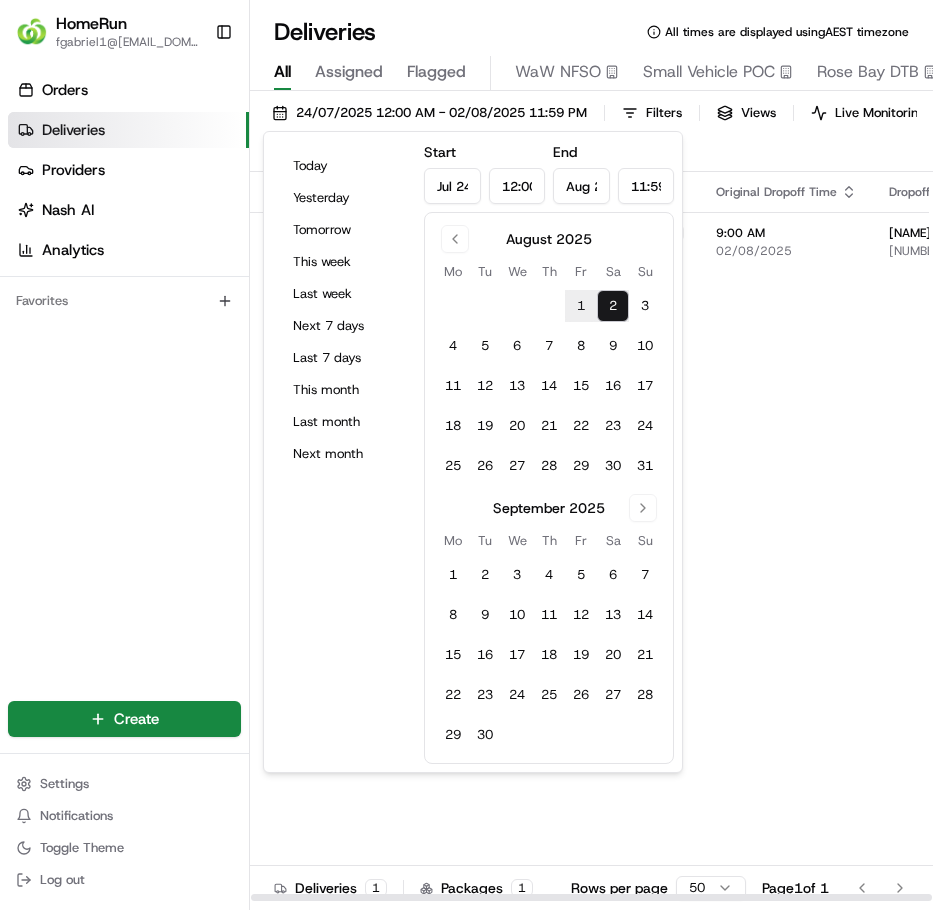 click on "Status Original Pickup Time Pickup Location Original Dropoff Time Dropoff Location Provider Tag Actual Pickup Time Actual Dropoff Time Driving Distance Merchant Reference Id Action Returned 7:50 AM 02/08/2025 Woolworths Dee Why 1472 37 Howard Avenue, Dee Why, NSW 2099, AU 9:00 AM 02/08/2025 ligia szyrokyj 26 Shackel Ave, U 25, Brookvale, NSW 2100, AU GoPeople Abdullah IM CDAM1 7:54 AM 02/08/2025 2.0 km 1" at bounding box center [1095, 537] 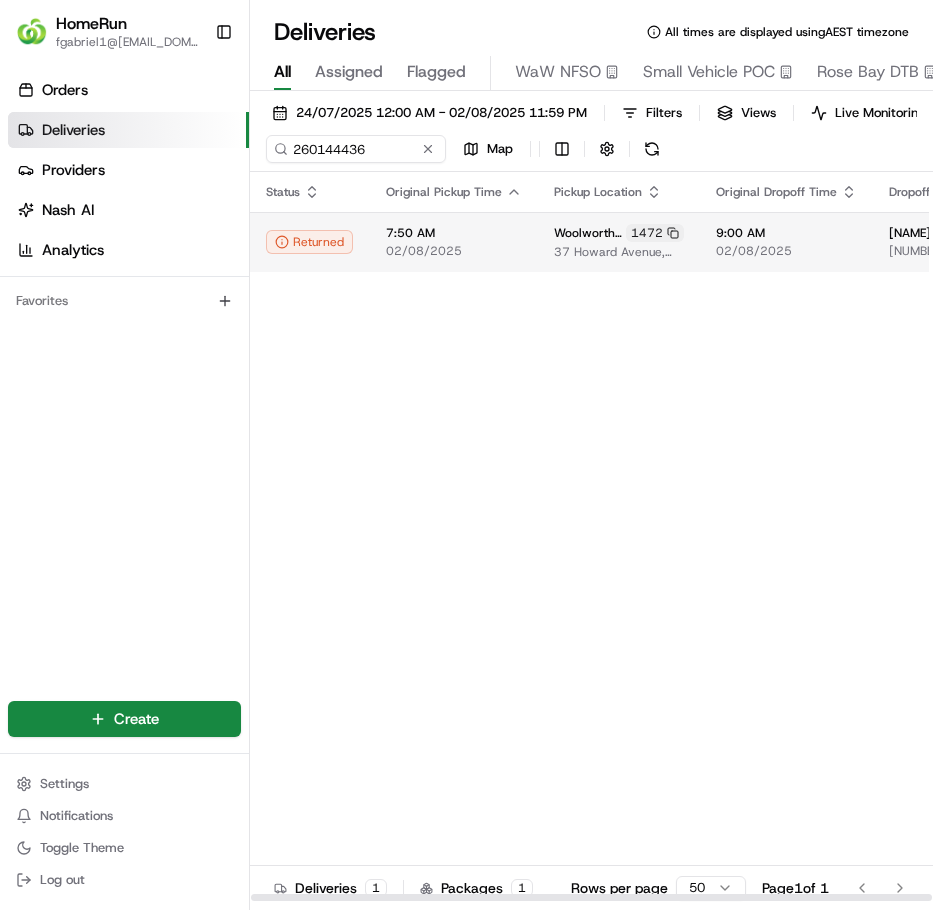 click on "7:50 AM" at bounding box center (454, 233) 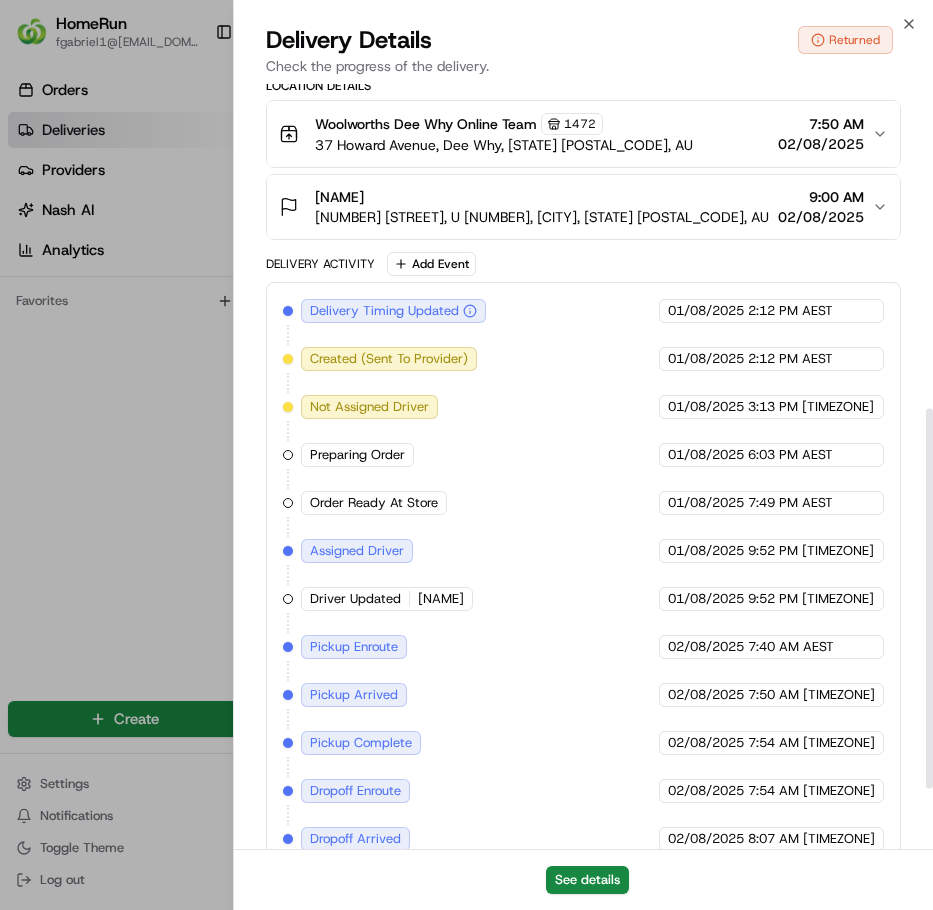 scroll, scrollTop: 775, scrollLeft: 0, axis: vertical 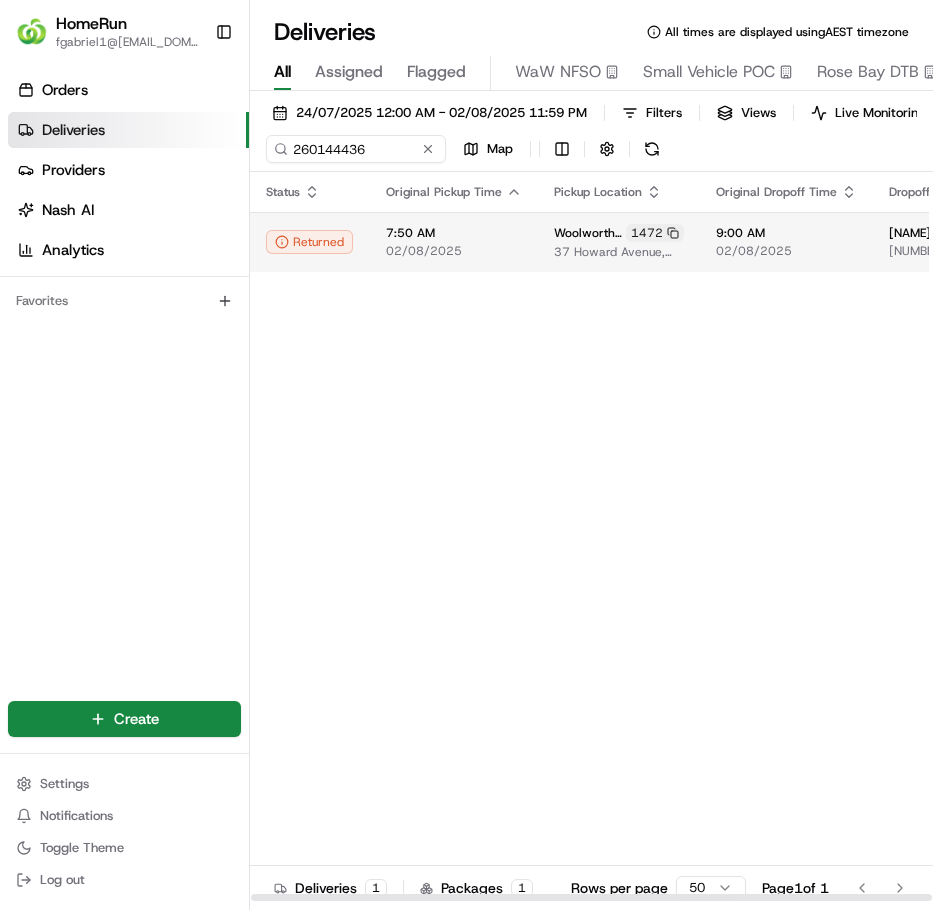 click on "7:50 AM 02/08/2025" at bounding box center [454, 242] 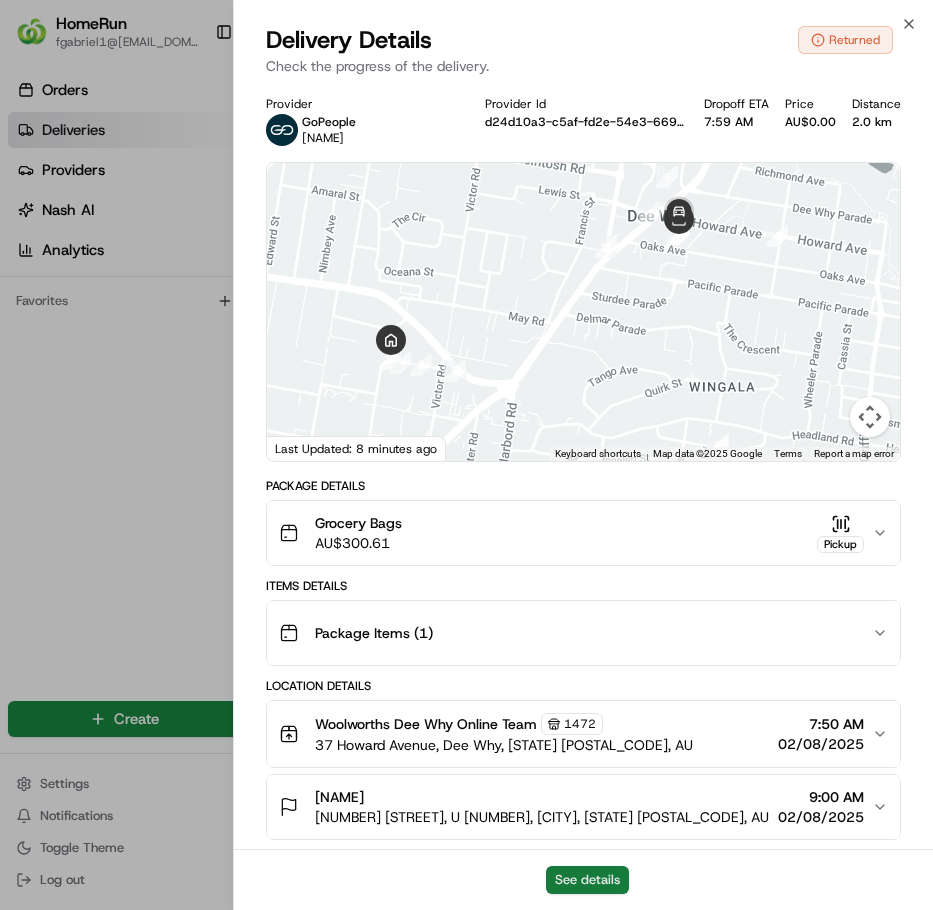 click on "See details" at bounding box center (587, 880) 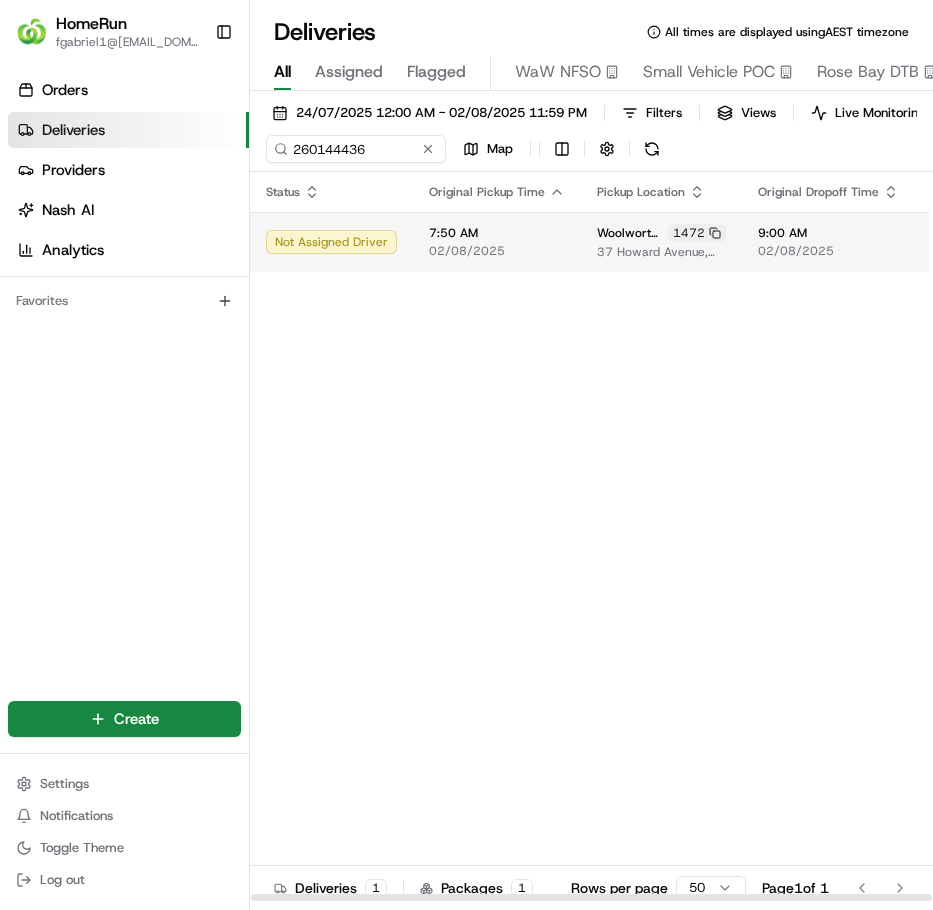click on "7:50 AM 02/08/2025" at bounding box center [497, 242] 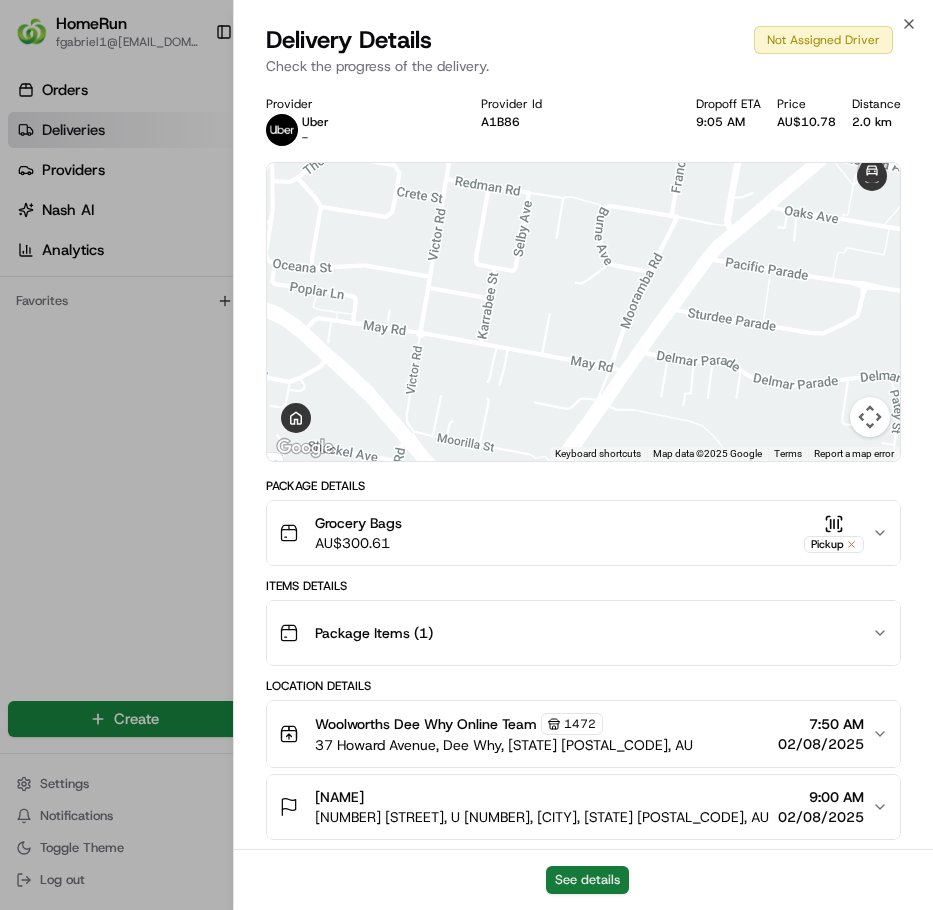 click on "See details" at bounding box center (587, 880) 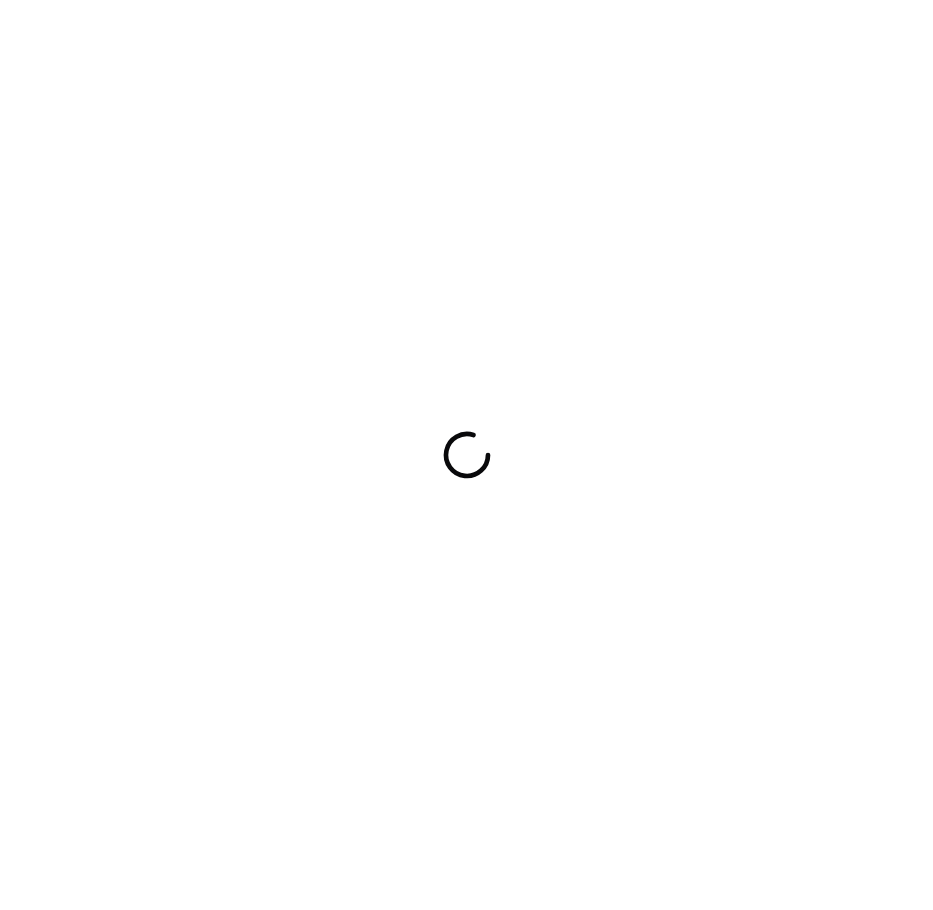scroll, scrollTop: 0, scrollLeft: 0, axis: both 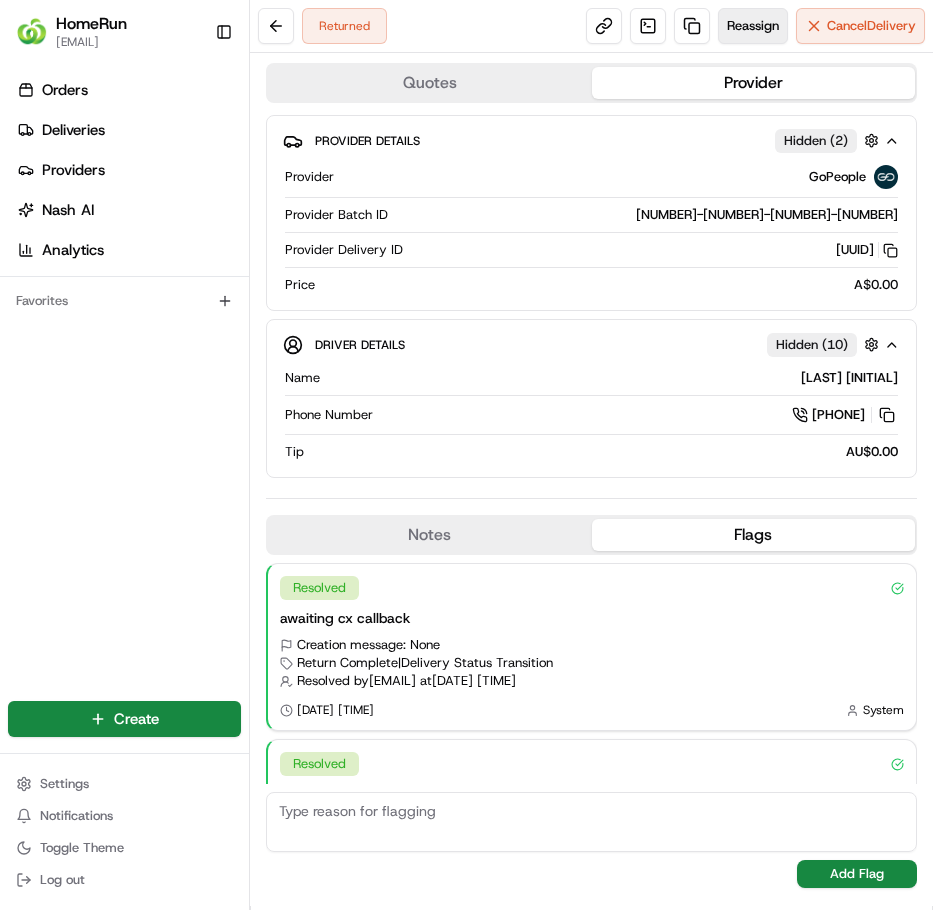 click on "Reassign" at bounding box center [753, 26] 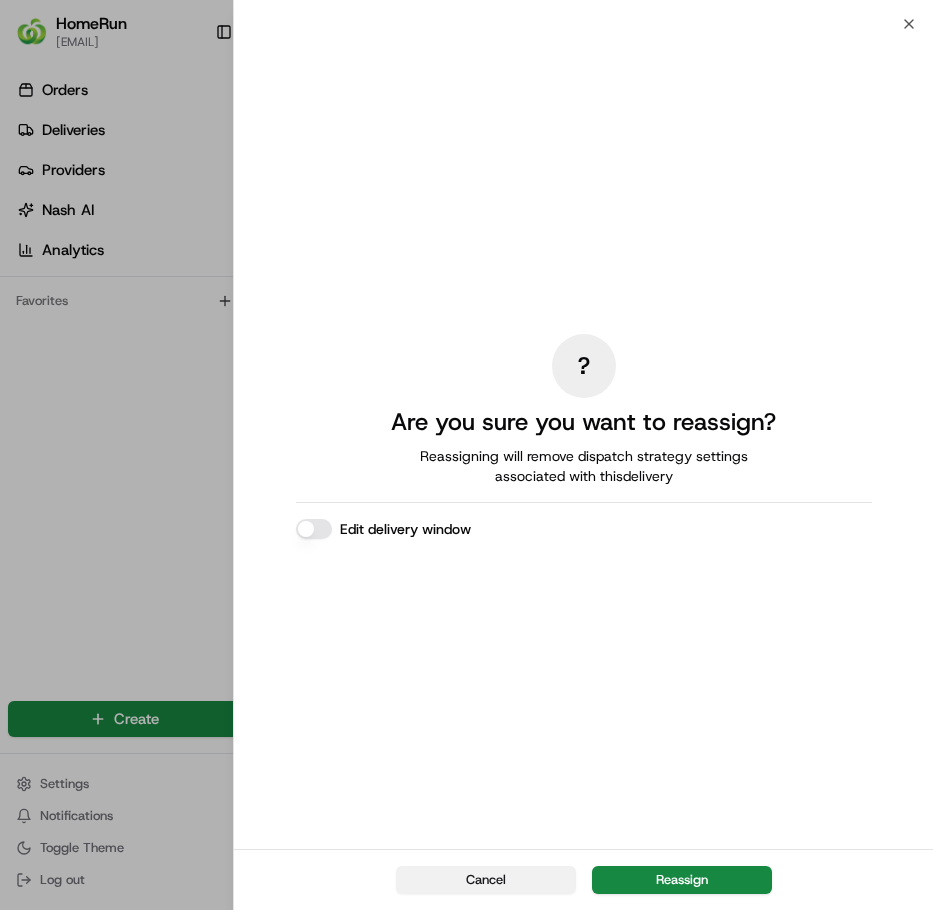 click on "Cancel" at bounding box center [486, 880] 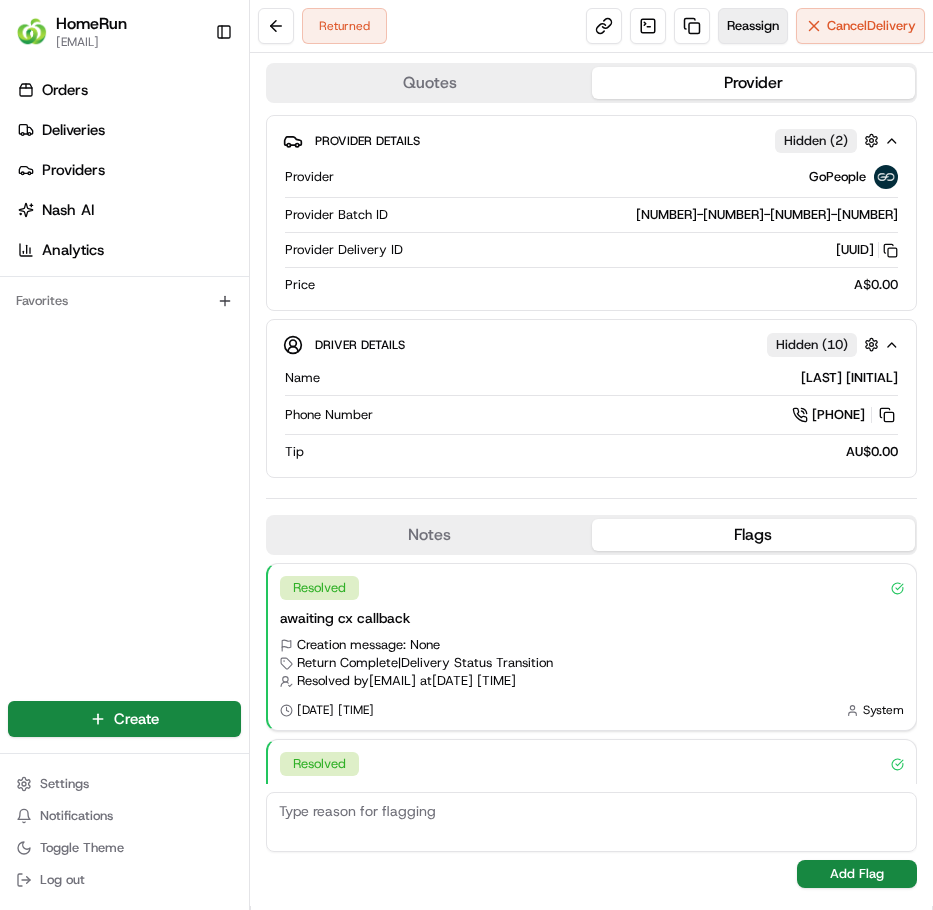 click on "Reassign" at bounding box center (753, 26) 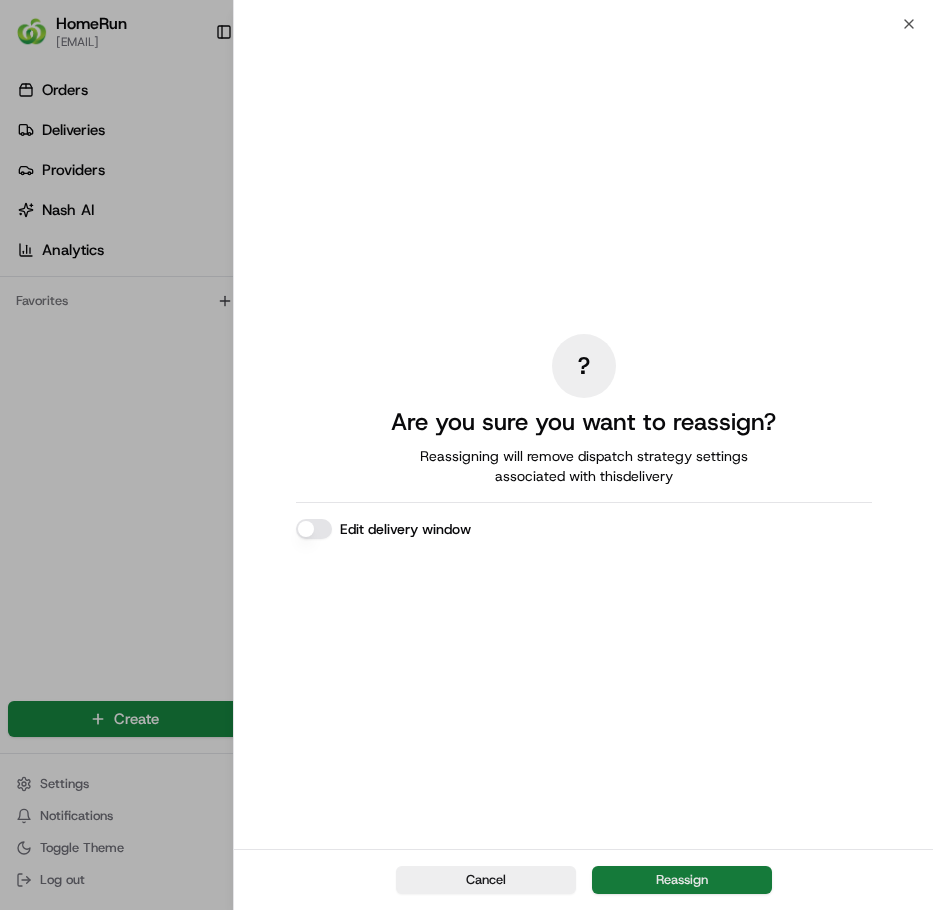 click on "Reassign" at bounding box center (682, 880) 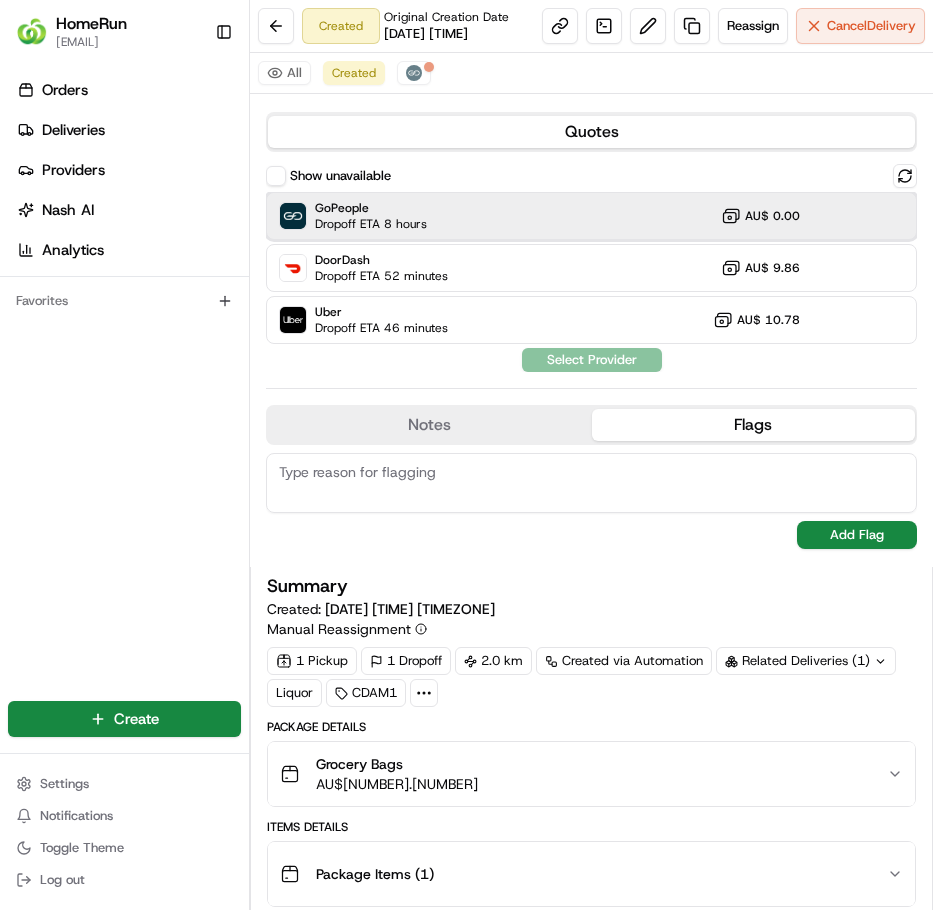 click on "GoPeople Dropoff ETA   8 hours AU$   0.00" at bounding box center [591, 216] 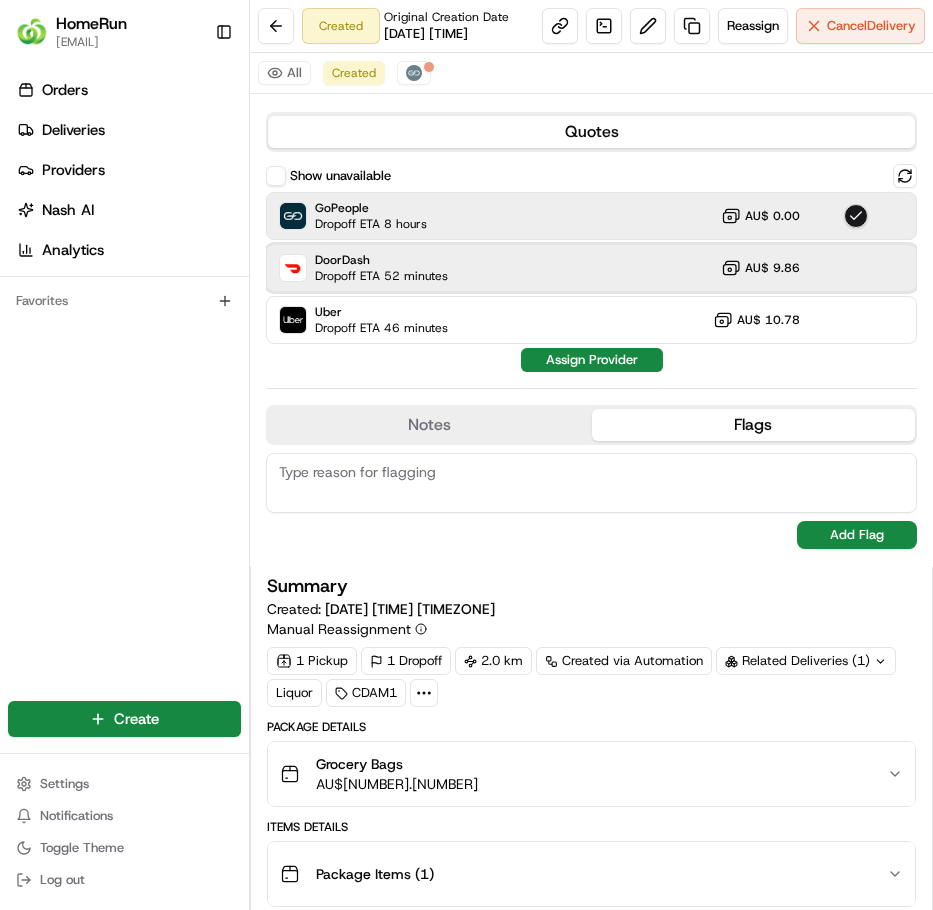 click on "[SERVICE] Dropoff ETA [TIME] [CURRENCY] [PRICE]" at bounding box center [591, 268] 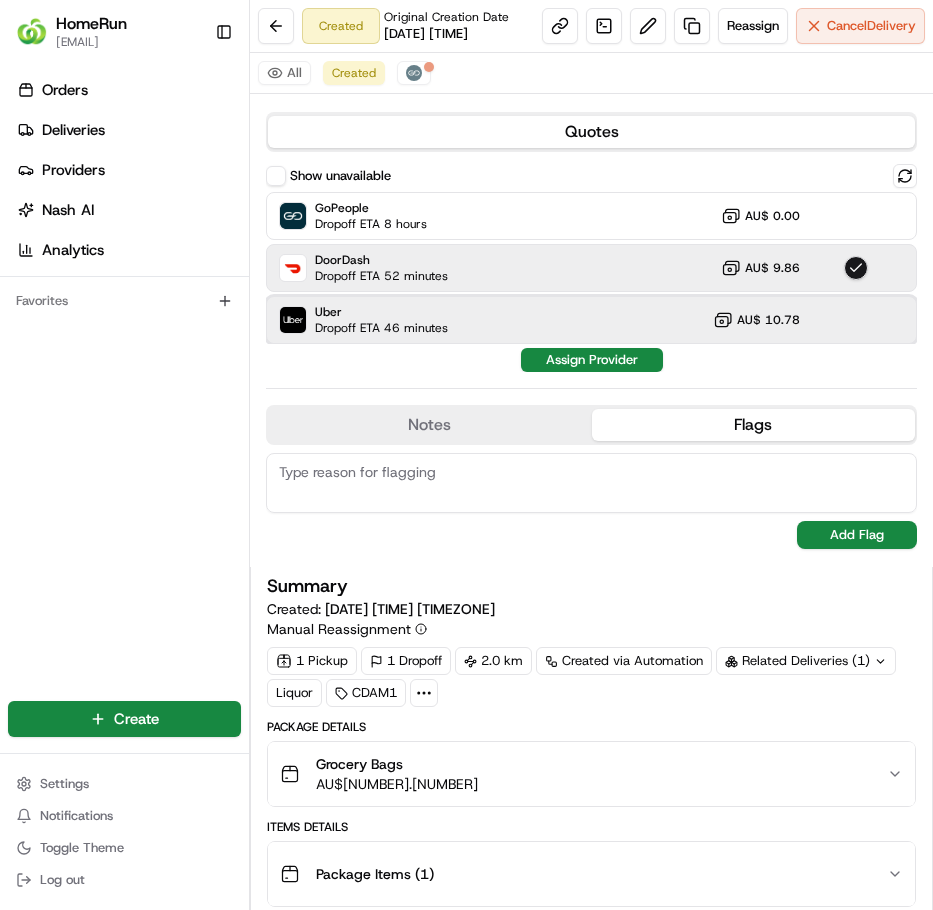 click on "Uber Dropoff ETA   46 minutes AU$   10.78" at bounding box center [591, 320] 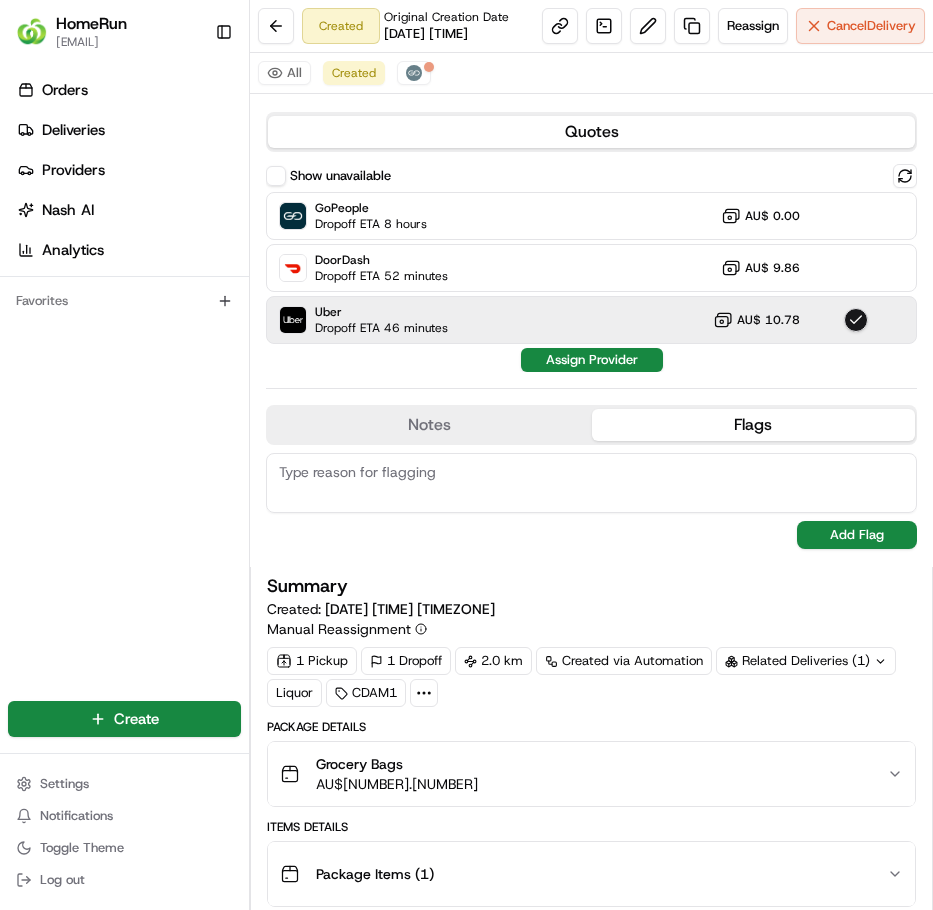 click on "Assign Provider" at bounding box center [592, 360] 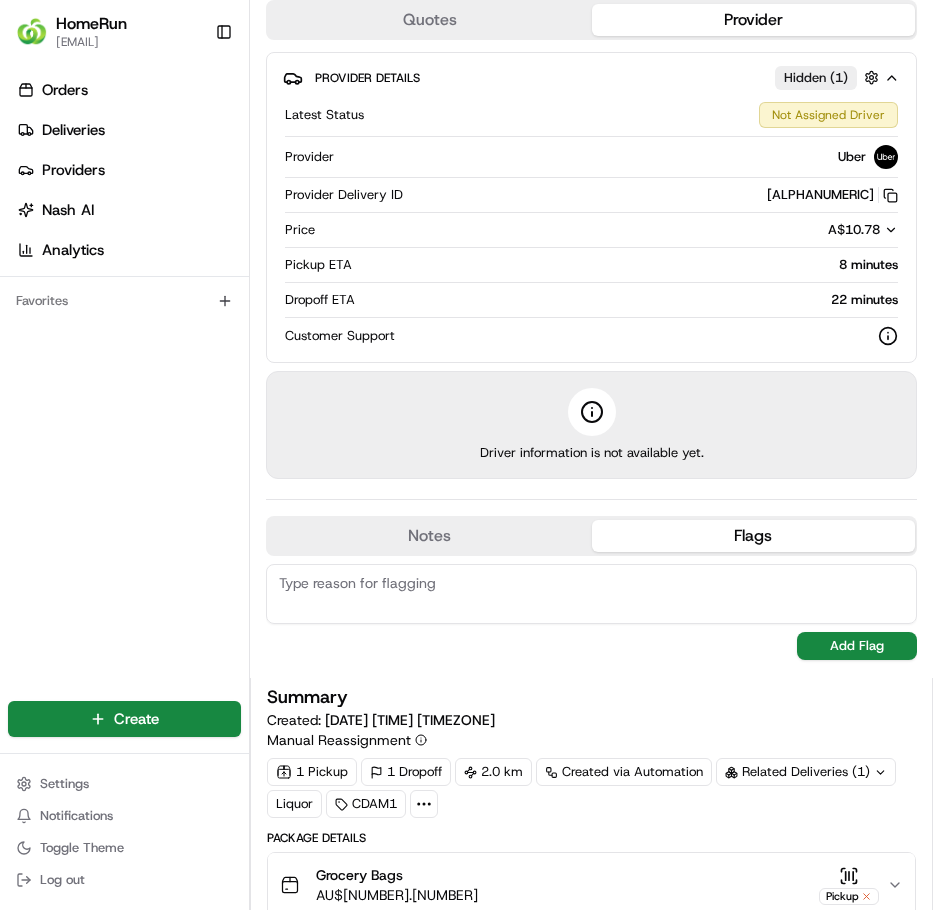 scroll, scrollTop: 0, scrollLeft: 0, axis: both 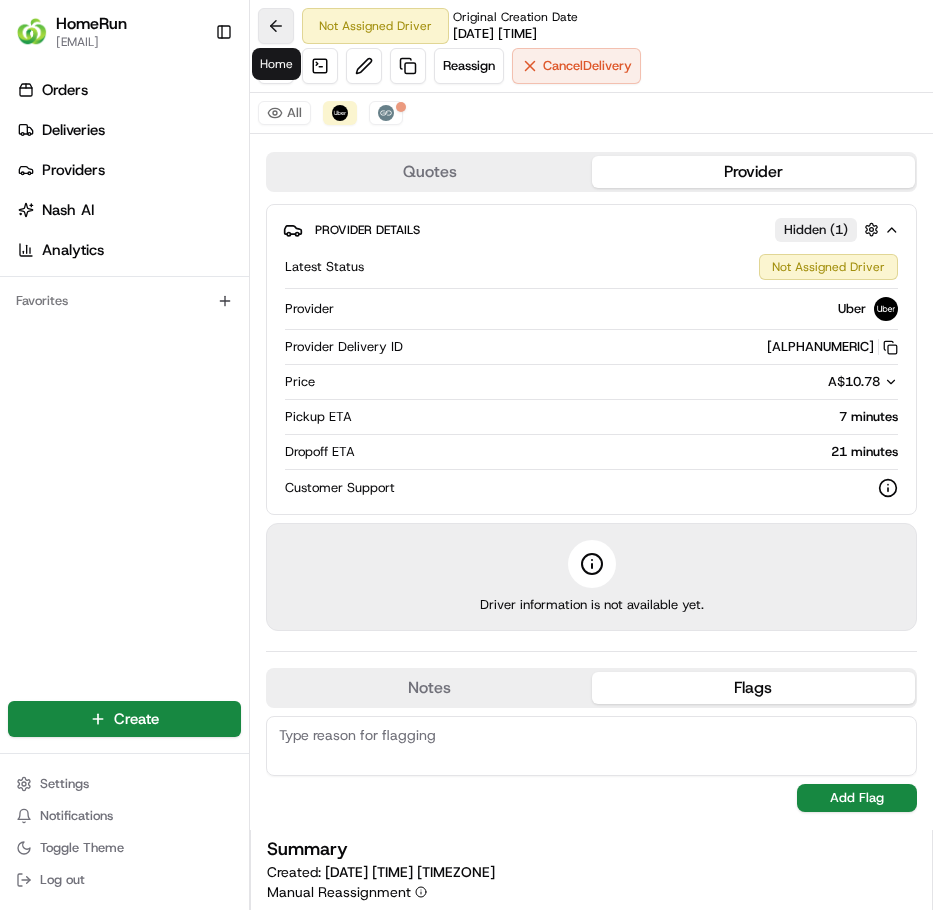 click at bounding box center [276, 26] 